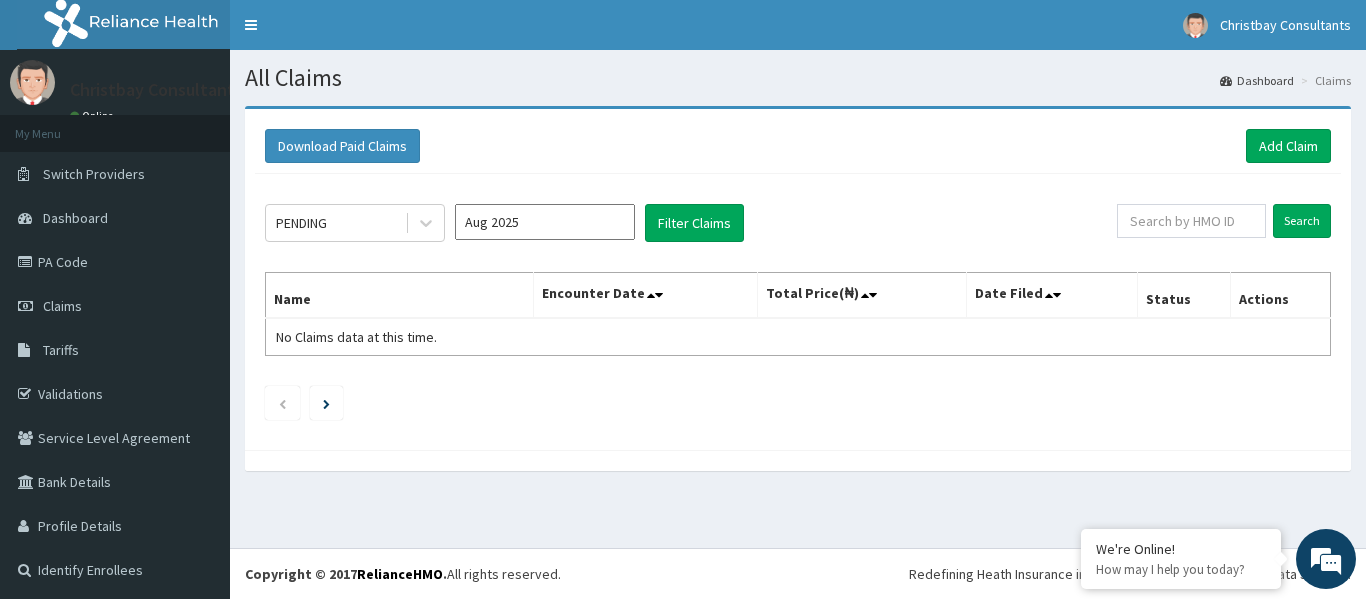 scroll, scrollTop: 0, scrollLeft: 0, axis: both 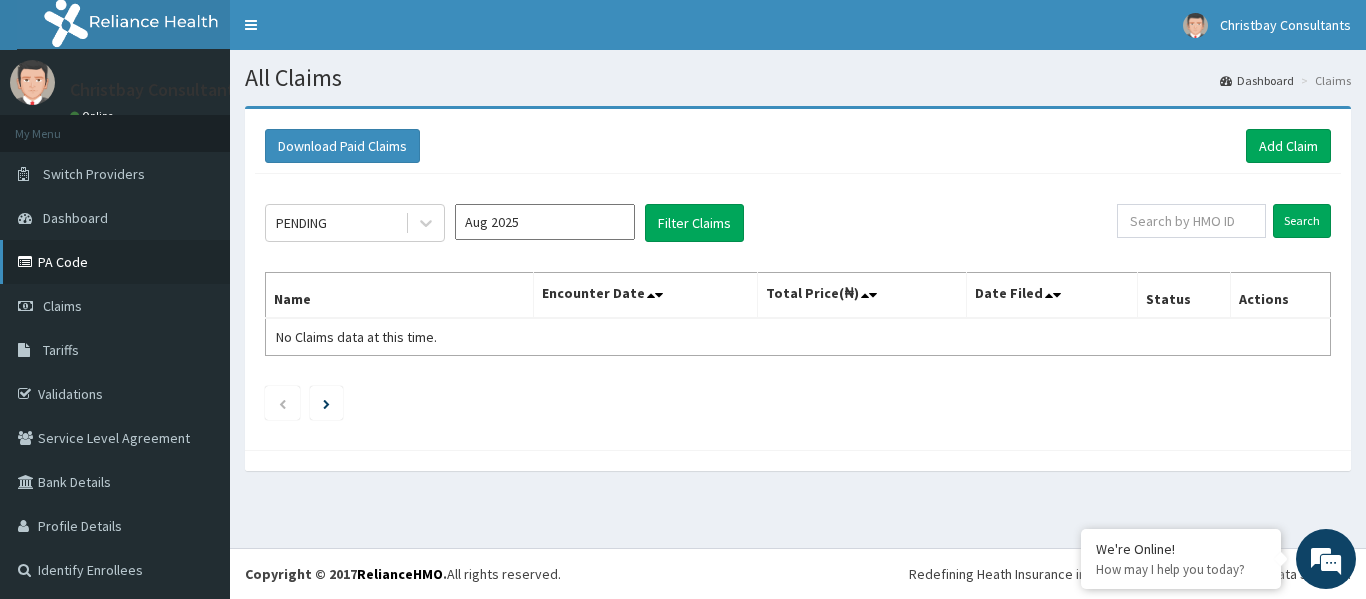 click on "PA Code" at bounding box center [115, 262] 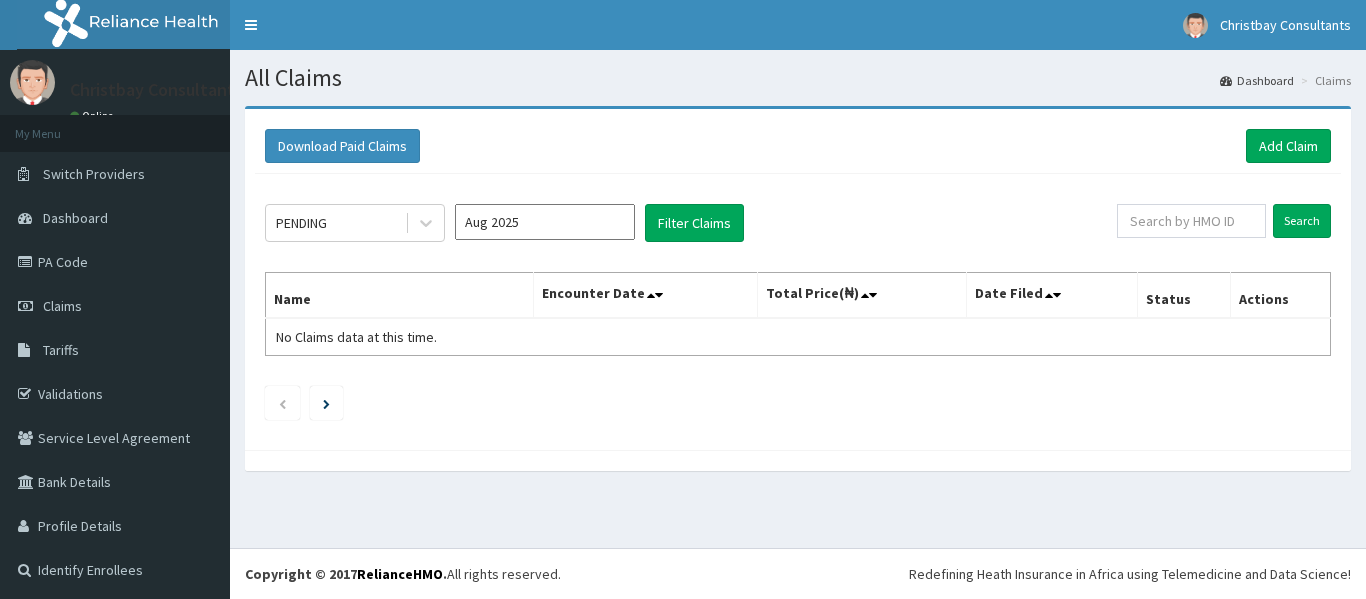 scroll, scrollTop: 0, scrollLeft: 0, axis: both 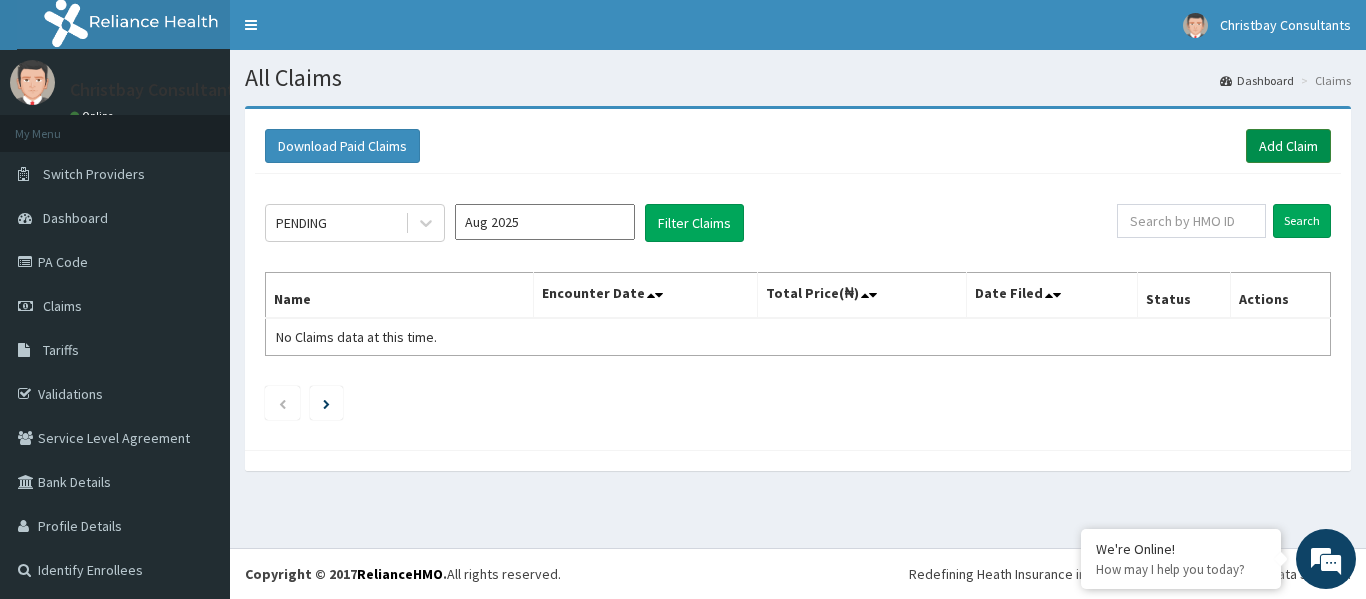 click on "Add Claim" at bounding box center (1288, 146) 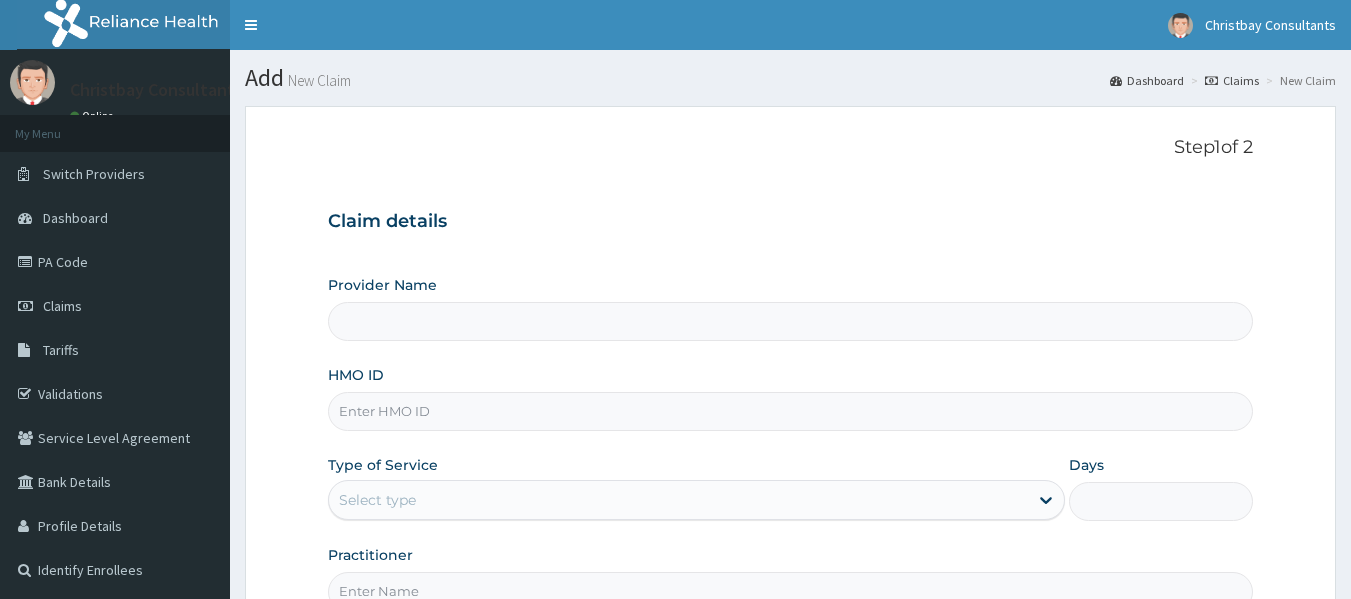 scroll, scrollTop: 0, scrollLeft: 0, axis: both 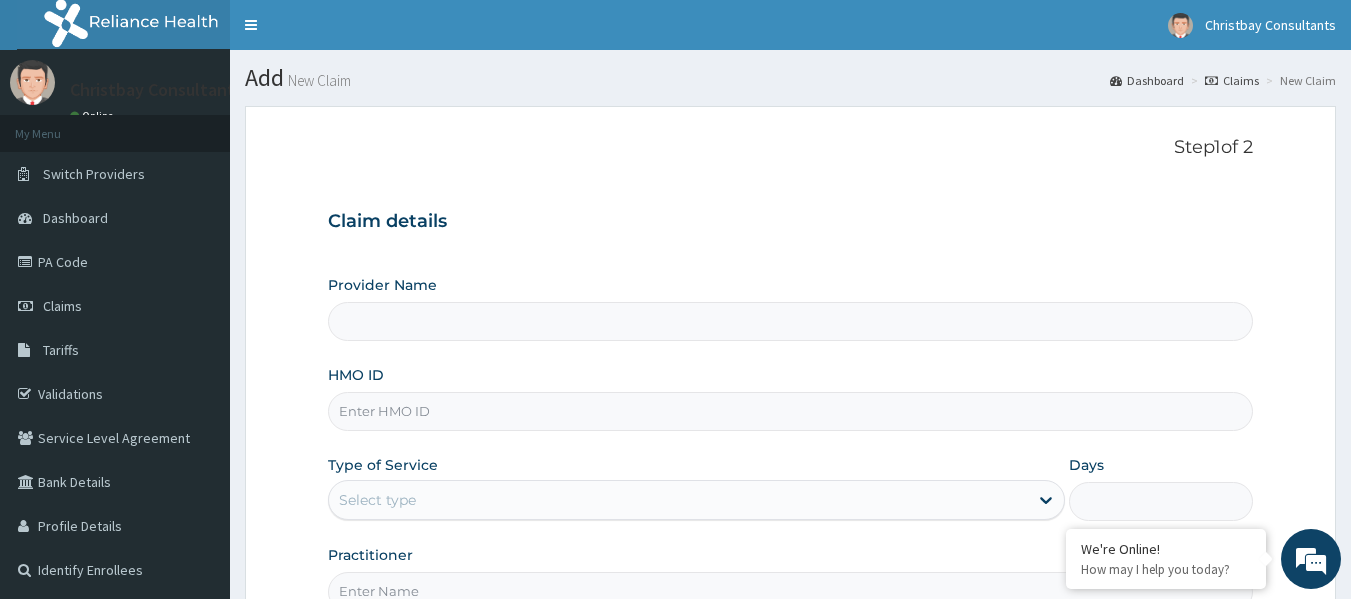 click on "HMO ID" at bounding box center [791, 411] 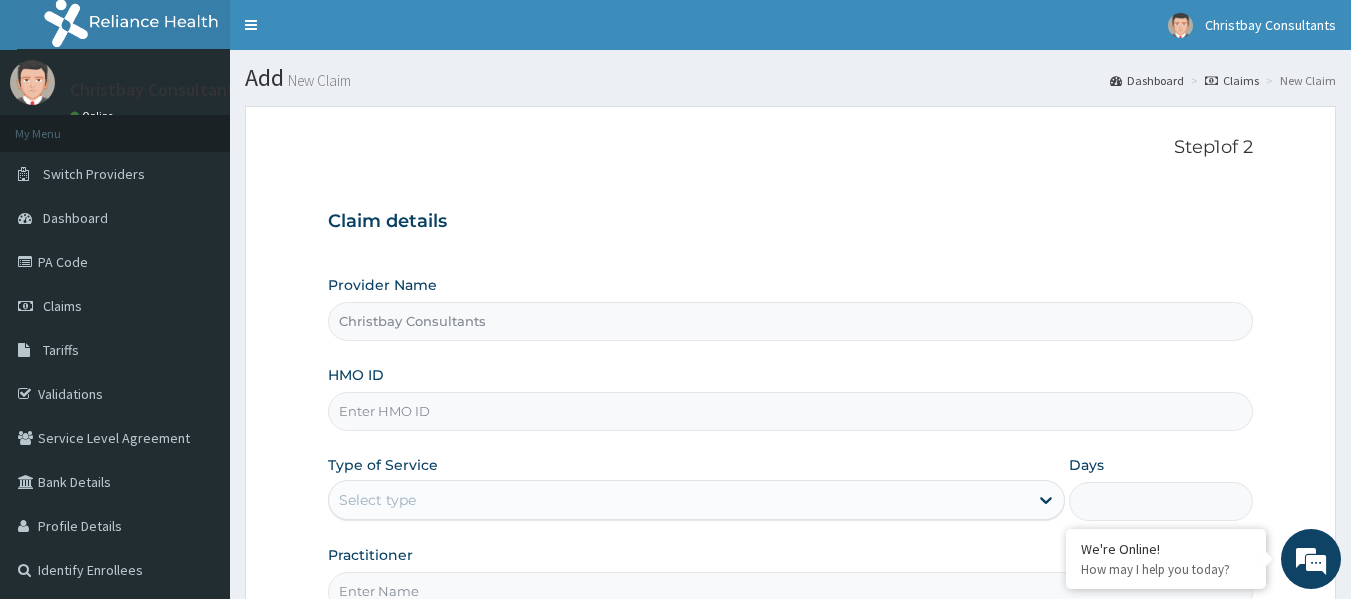 paste on "SLB/10880/B" 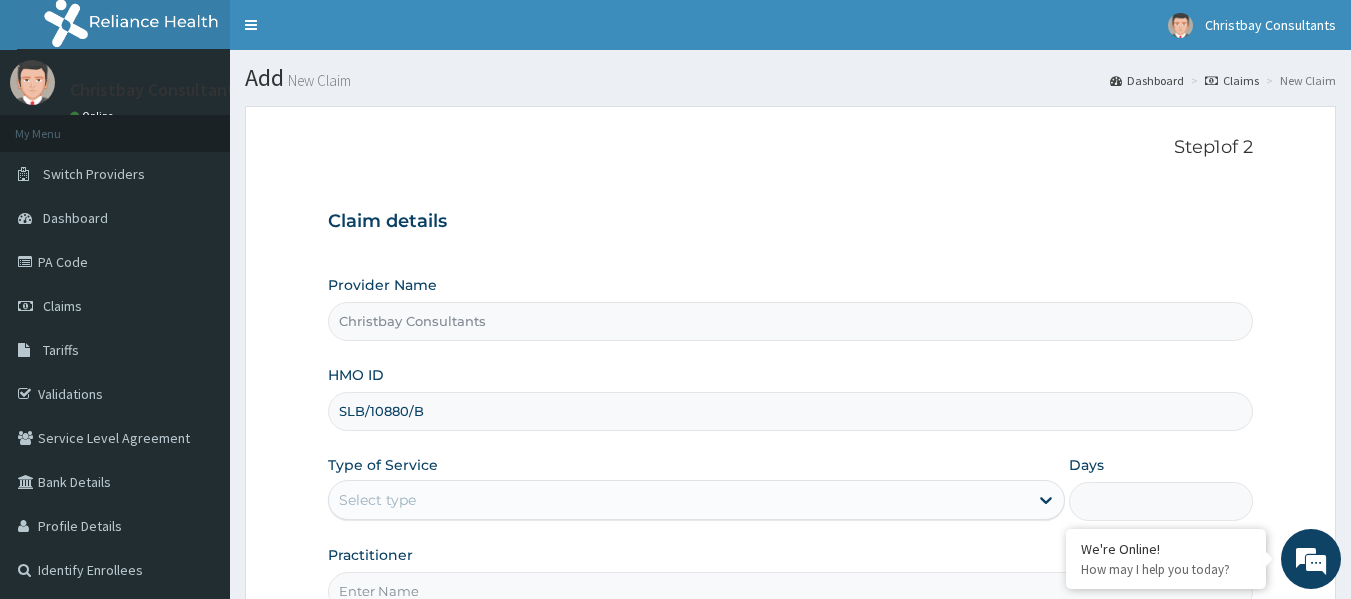 type on "SLB/10880/B" 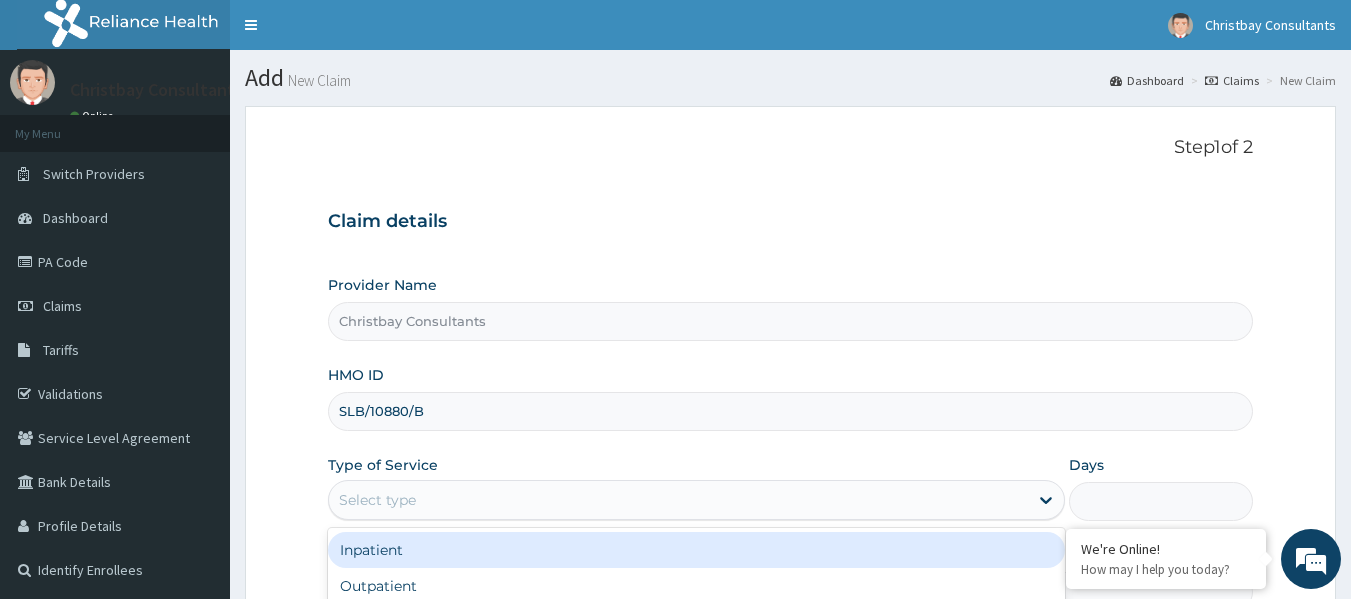 click on "Select type" at bounding box center [678, 500] 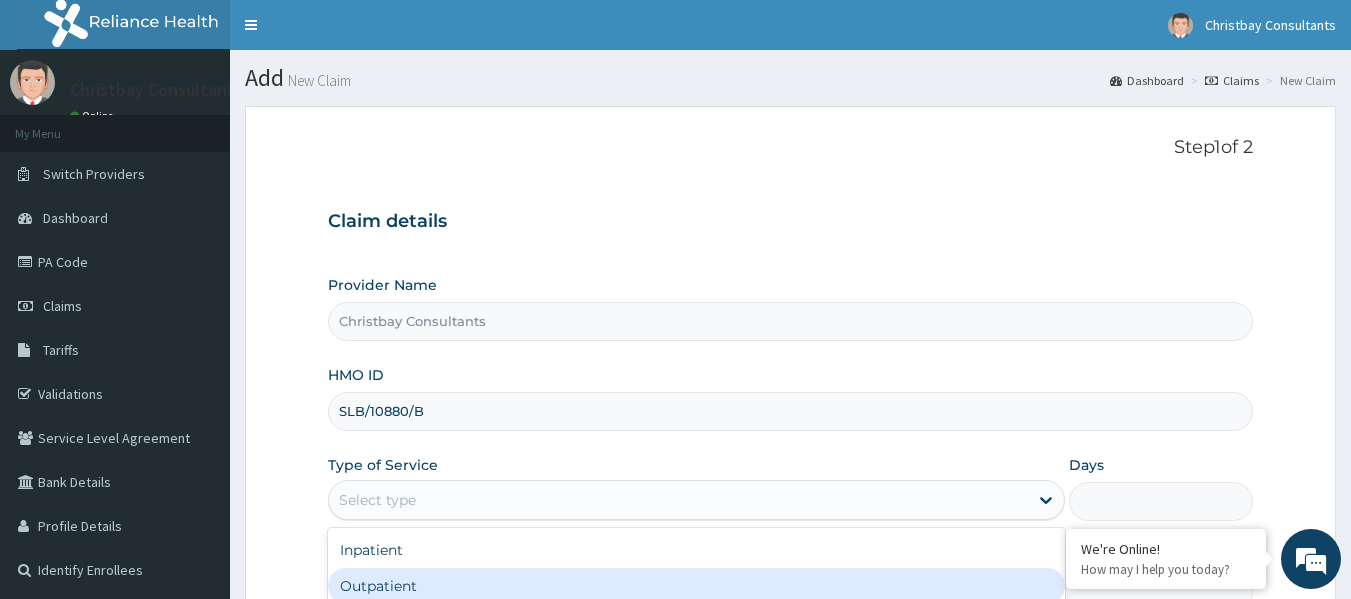 click on "Outpatient" at bounding box center (696, 586) 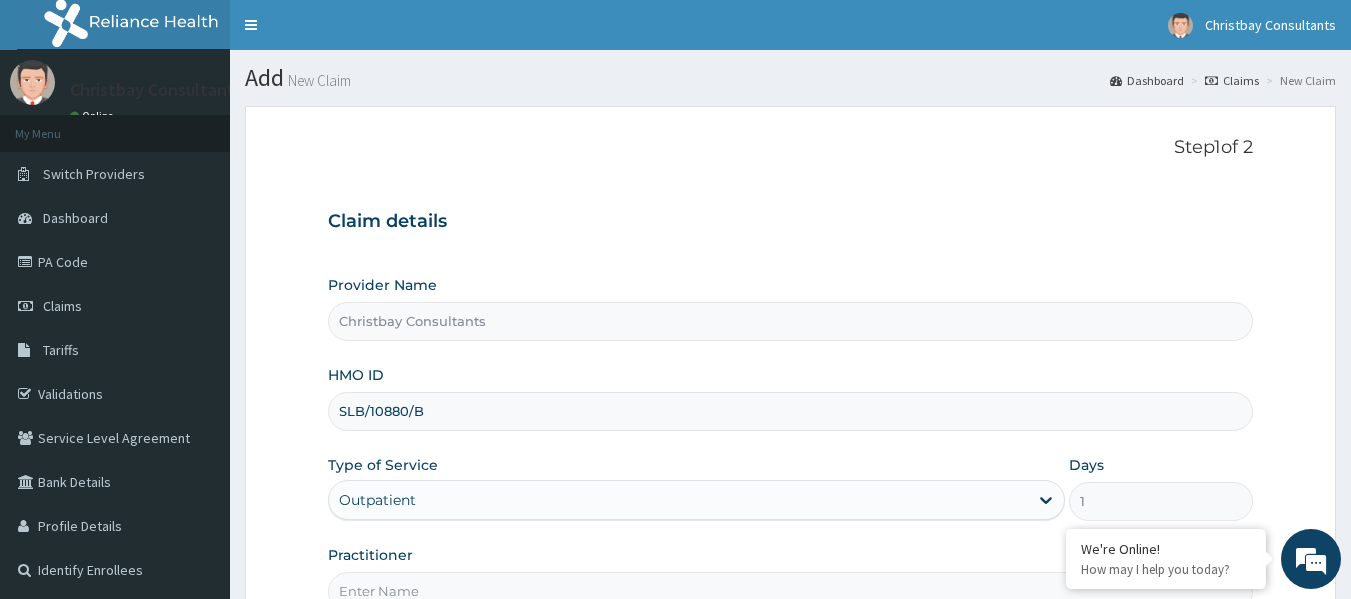 scroll, scrollTop: 0, scrollLeft: 0, axis: both 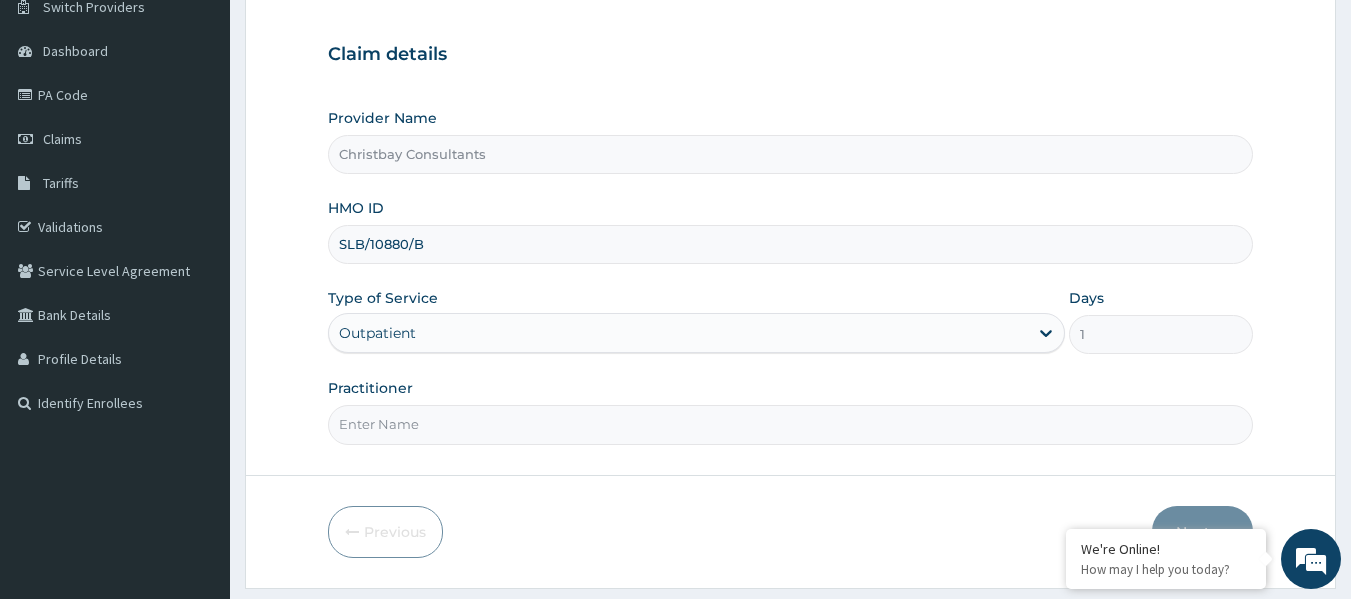 click on "Practitioner" at bounding box center (791, 424) 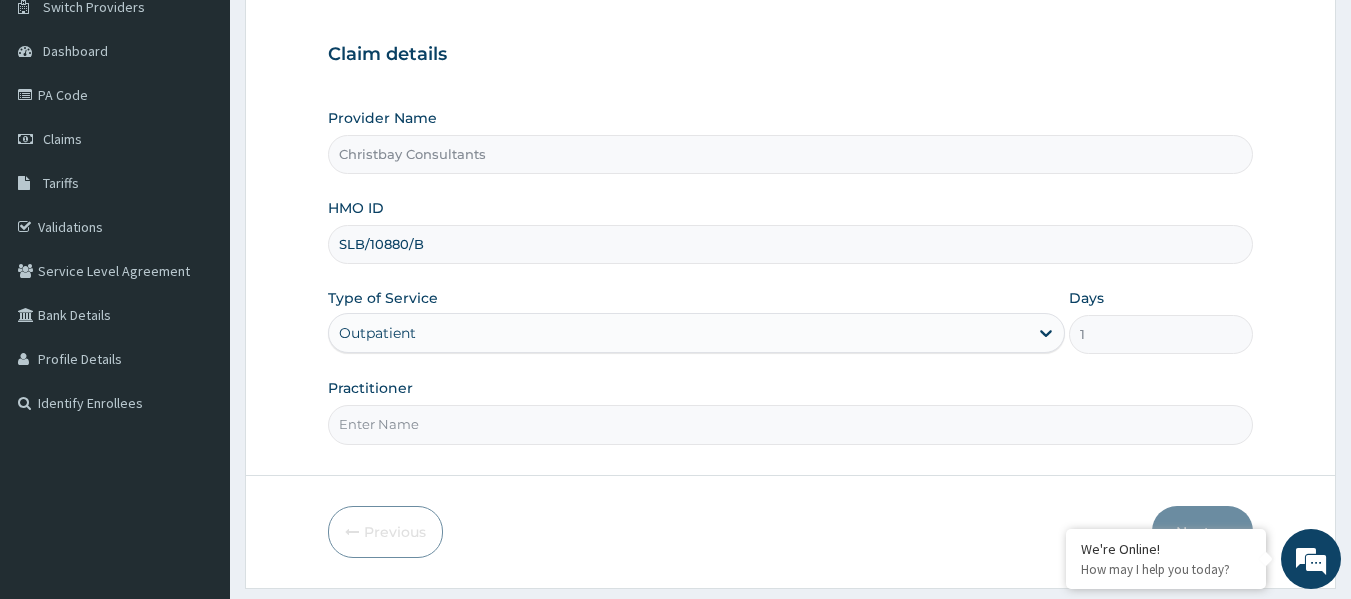 type on "OLARINOYE OYETUNDE TIMOTH" 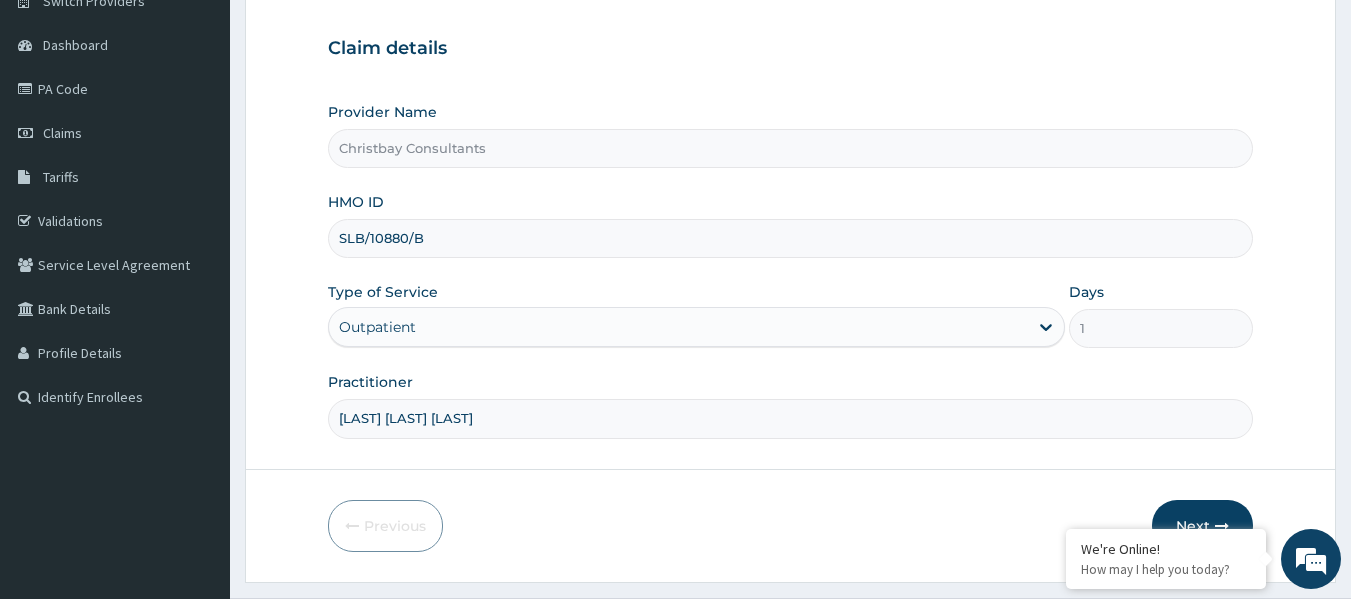 scroll, scrollTop: 223, scrollLeft: 0, axis: vertical 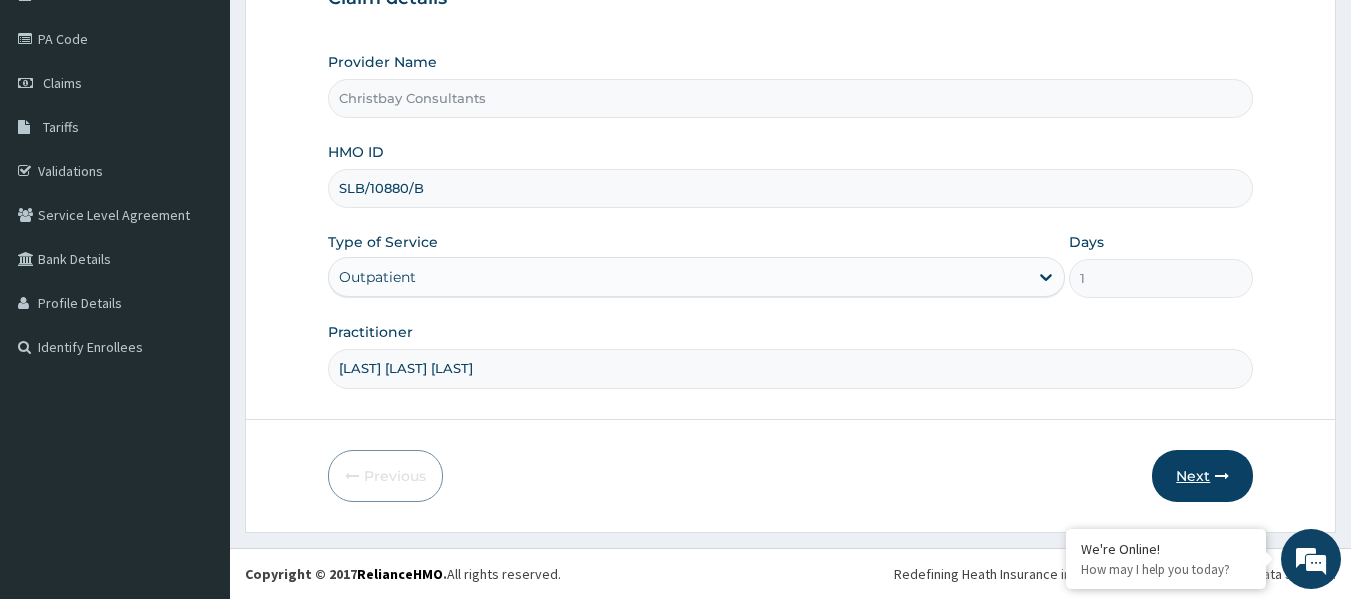 click on "Next" at bounding box center (1202, 476) 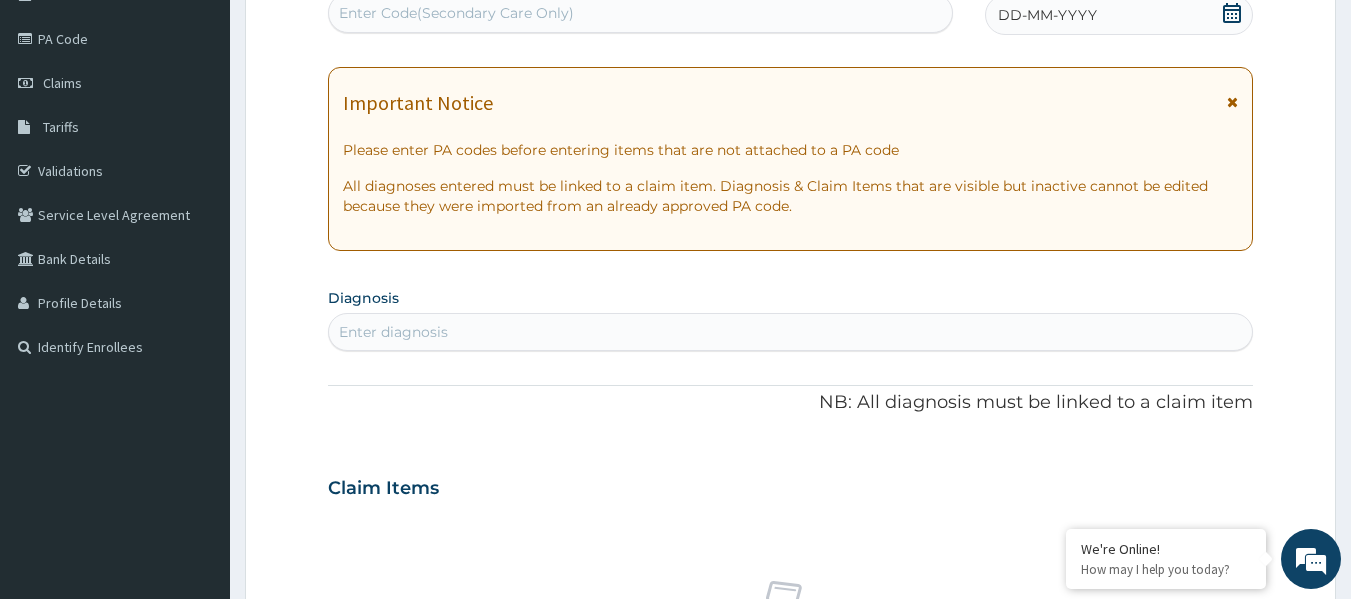 click on "Enter Code(Secondary Care Only)" at bounding box center [641, 13] 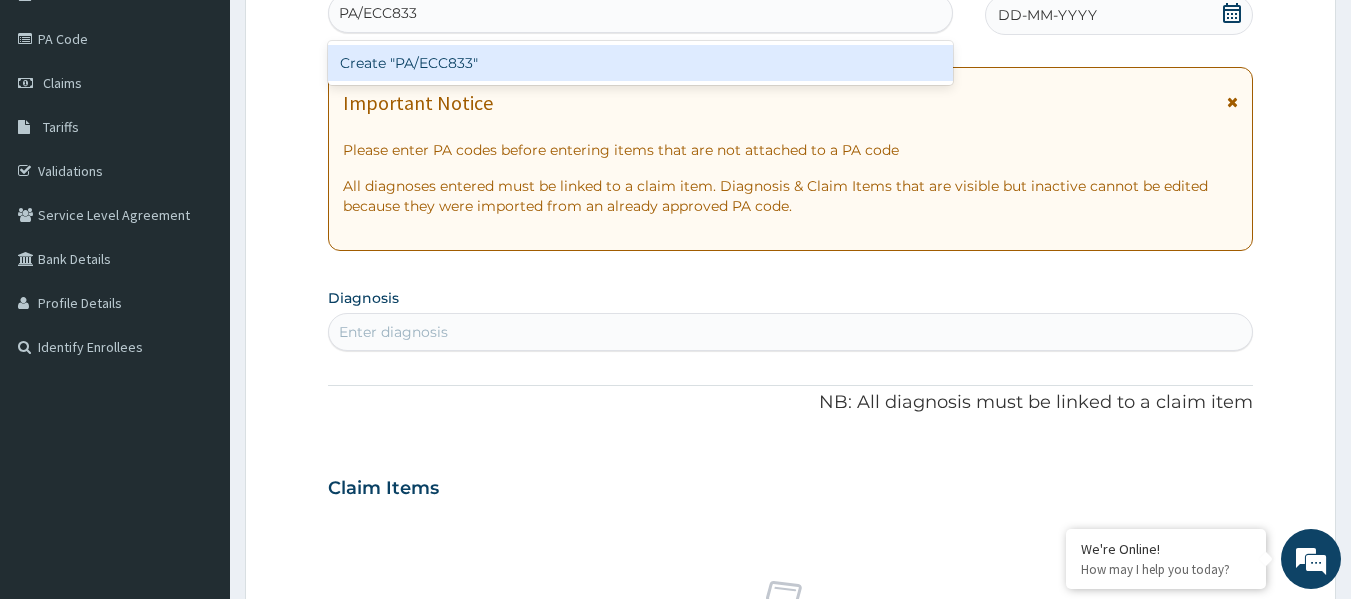 click on "Create "PA/ECC833"" at bounding box center (641, 63) 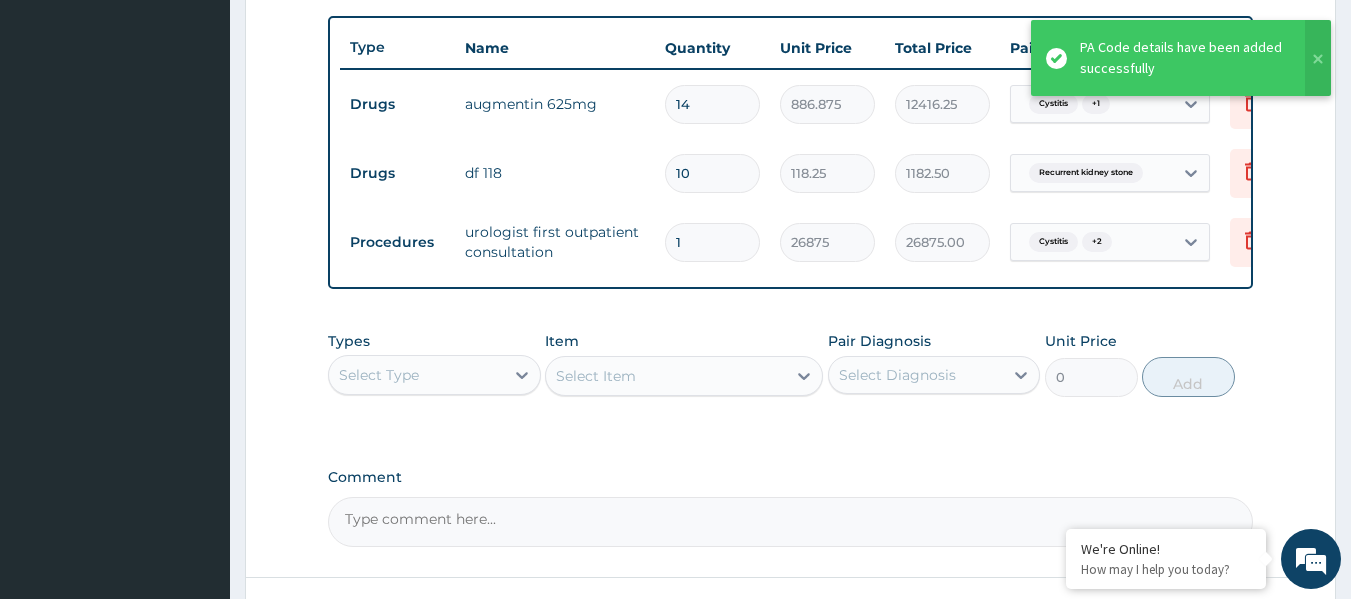scroll, scrollTop: 901, scrollLeft: 0, axis: vertical 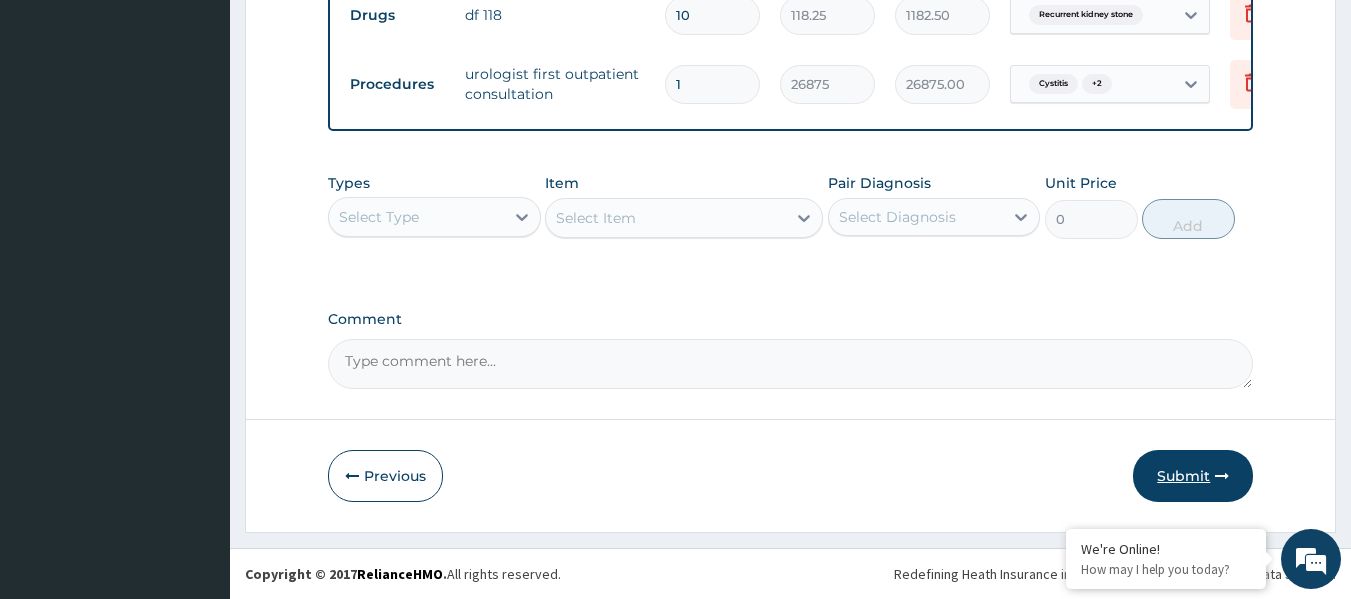 click on "Submit" at bounding box center (1193, 476) 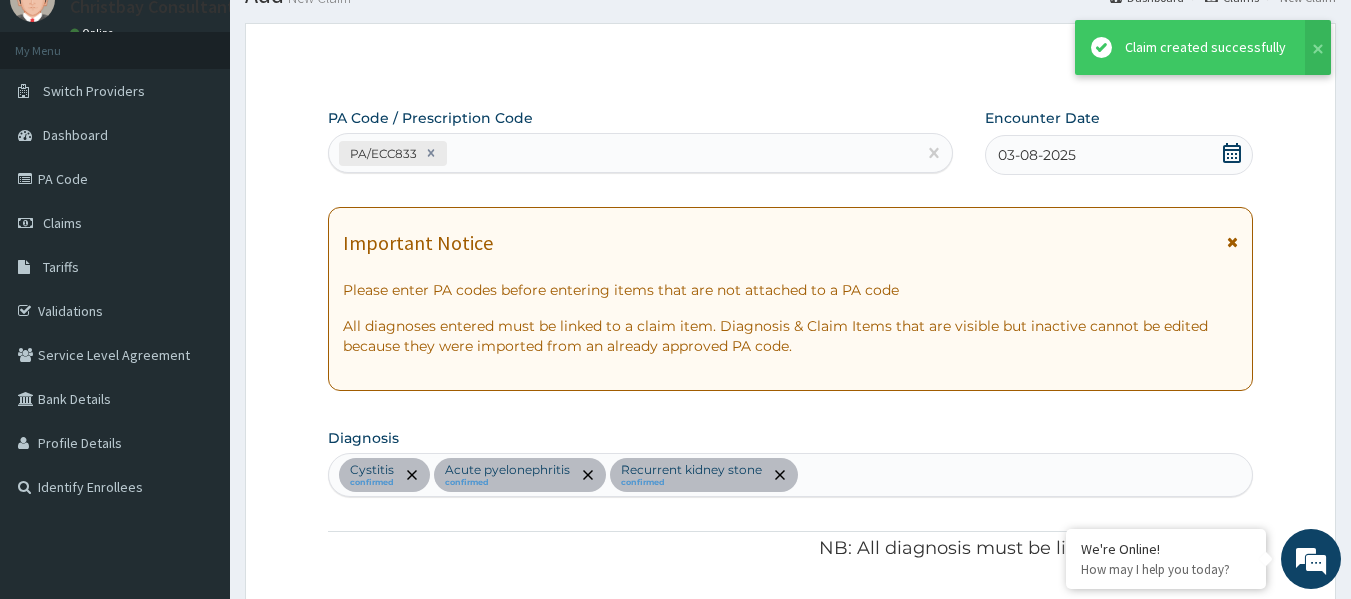 scroll, scrollTop: 901, scrollLeft: 0, axis: vertical 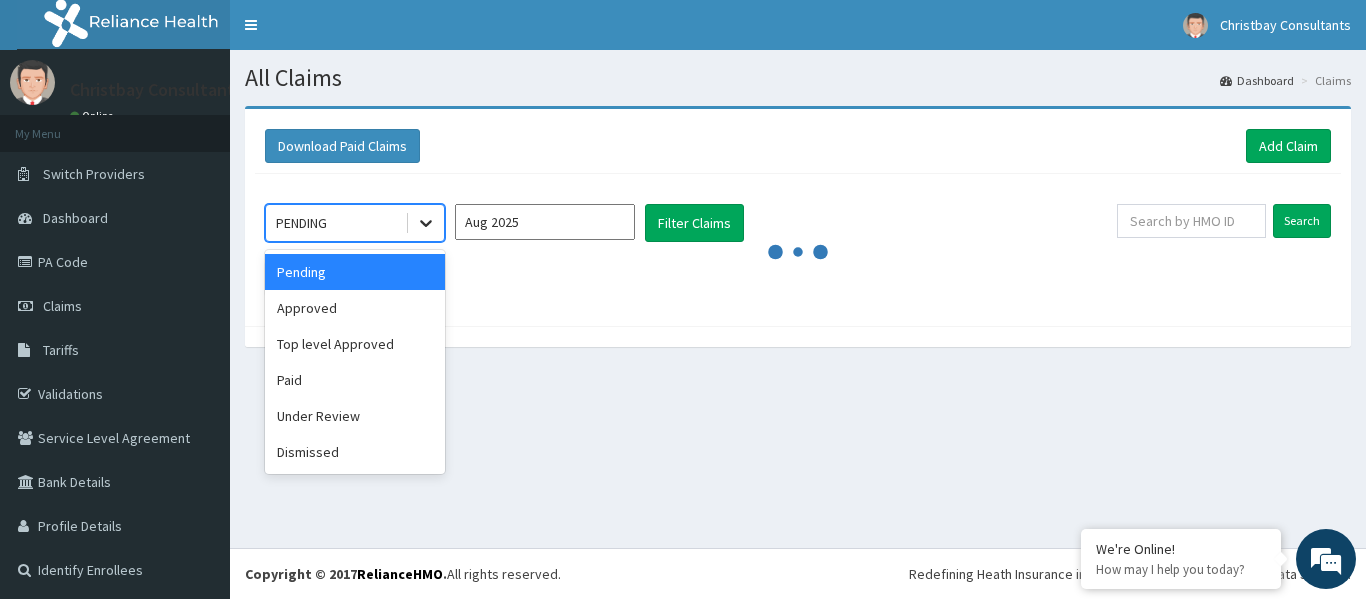 click 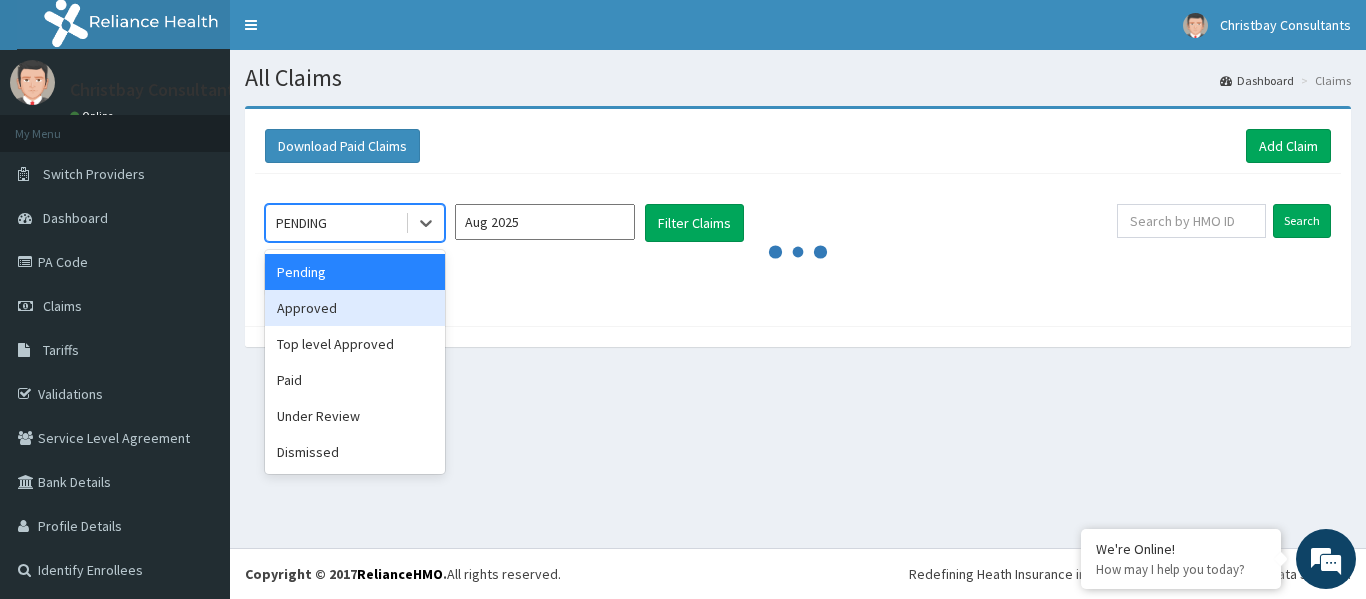 click on "Approved" at bounding box center [355, 308] 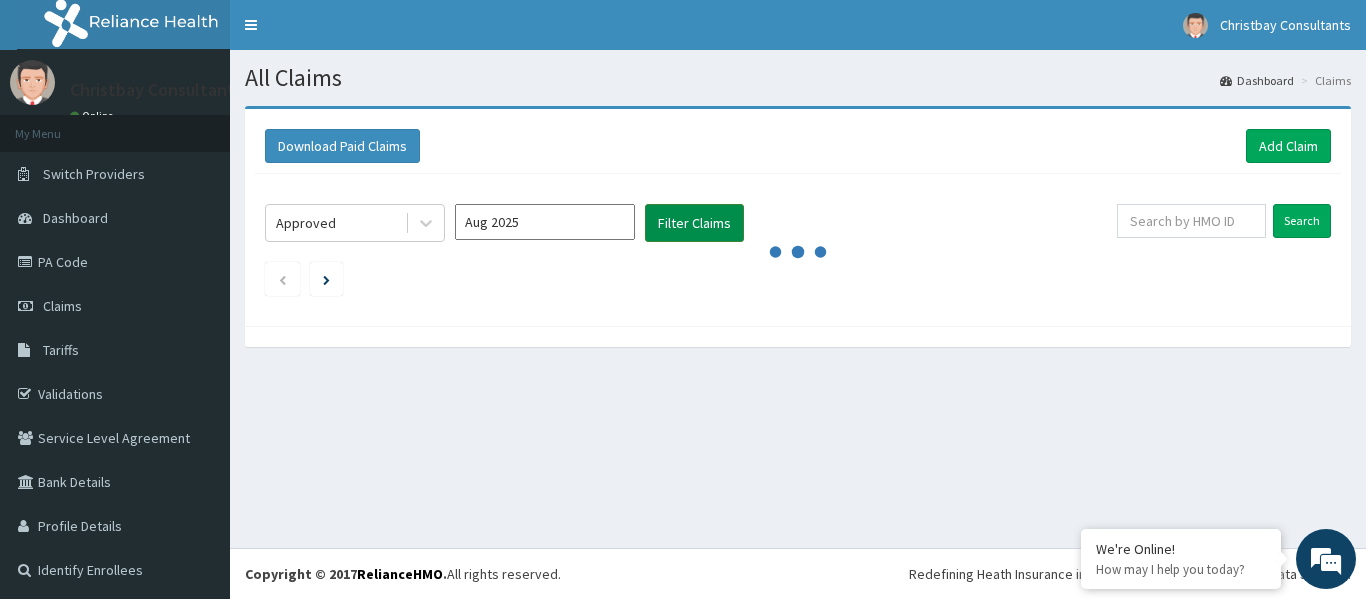 click on "Filter Claims" at bounding box center (694, 223) 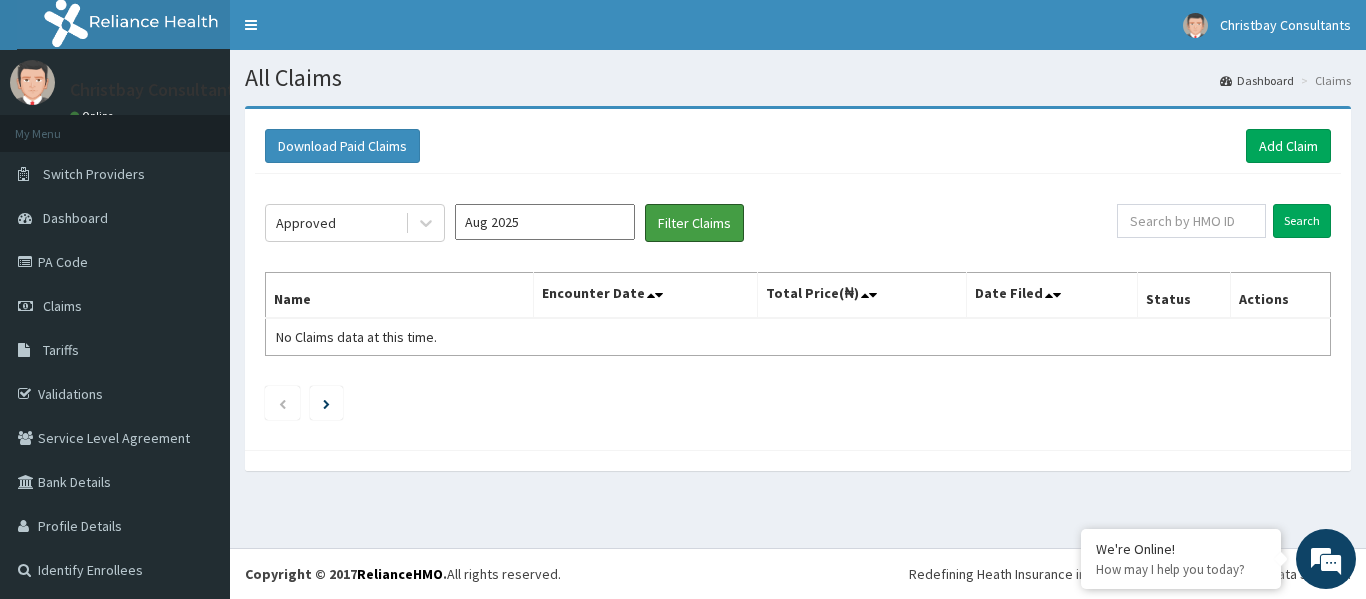 scroll, scrollTop: 0, scrollLeft: 0, axis: both 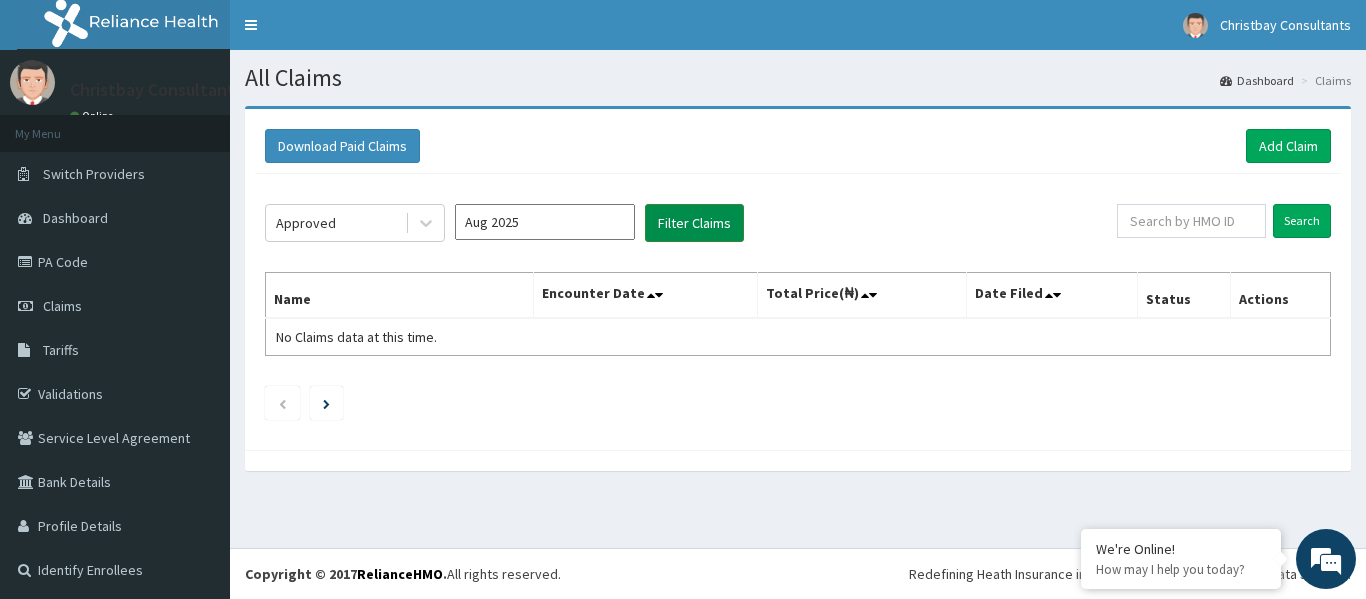 click on "Filter Claims" at bounding box center (694, 223) 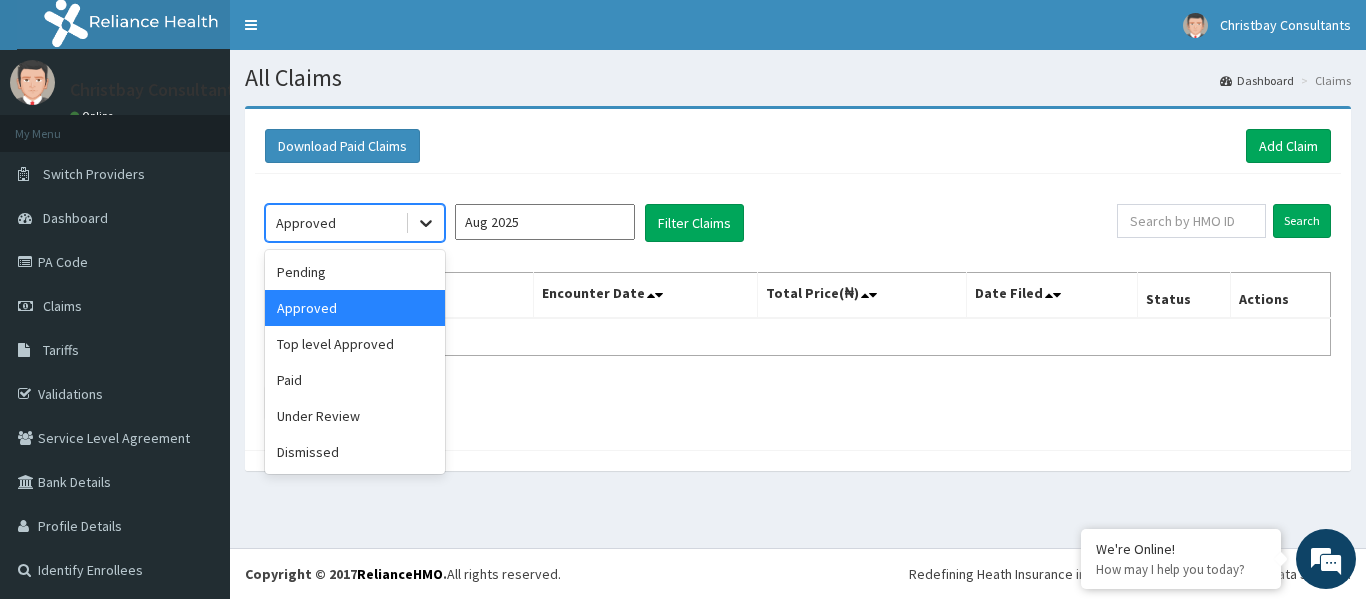 click 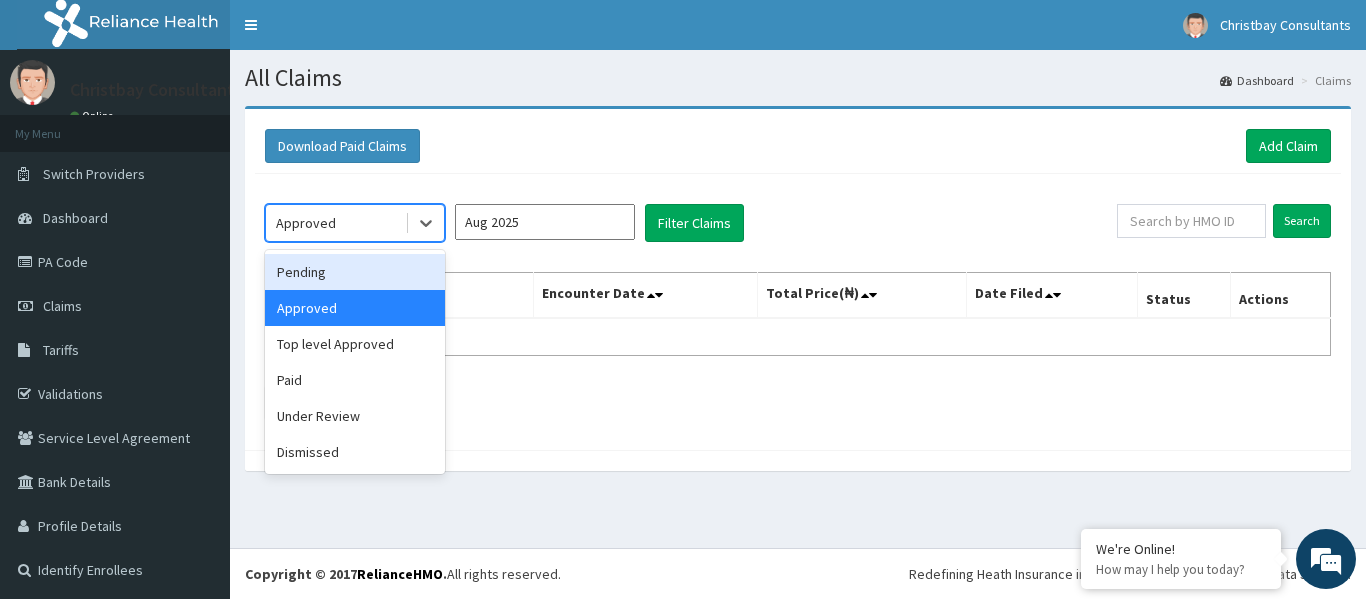 click on "Pending" at bounding box center (355, 272) 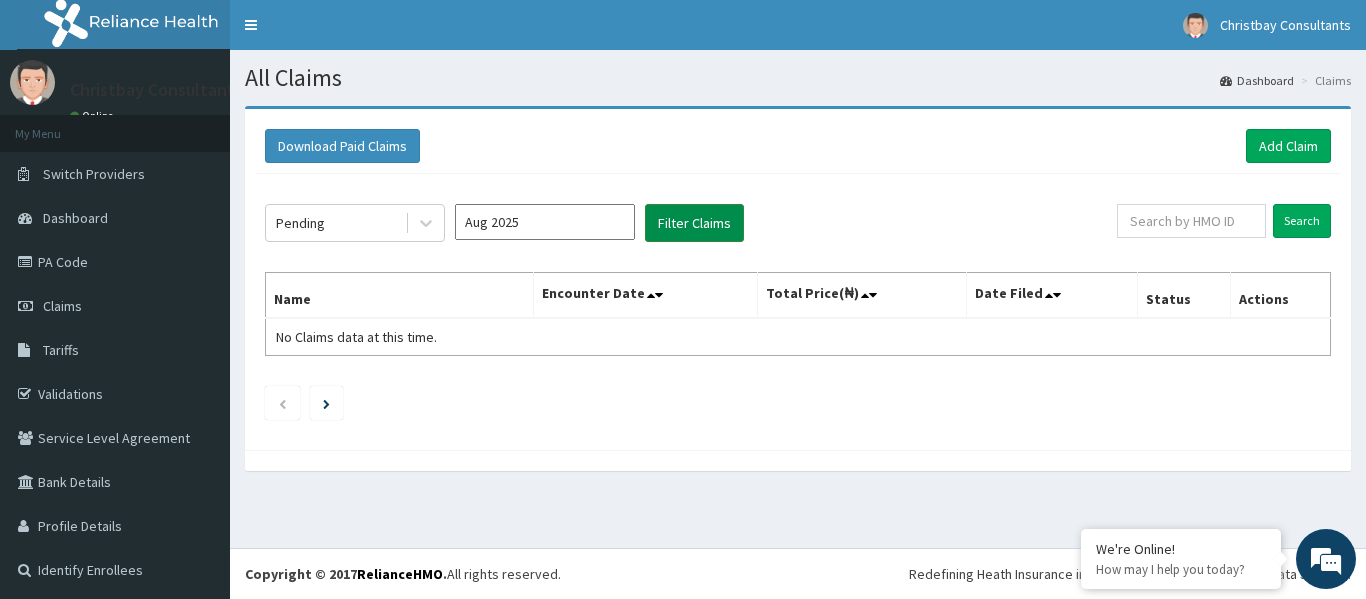 click on "Filter Claims" at bounding box center [694, 223] 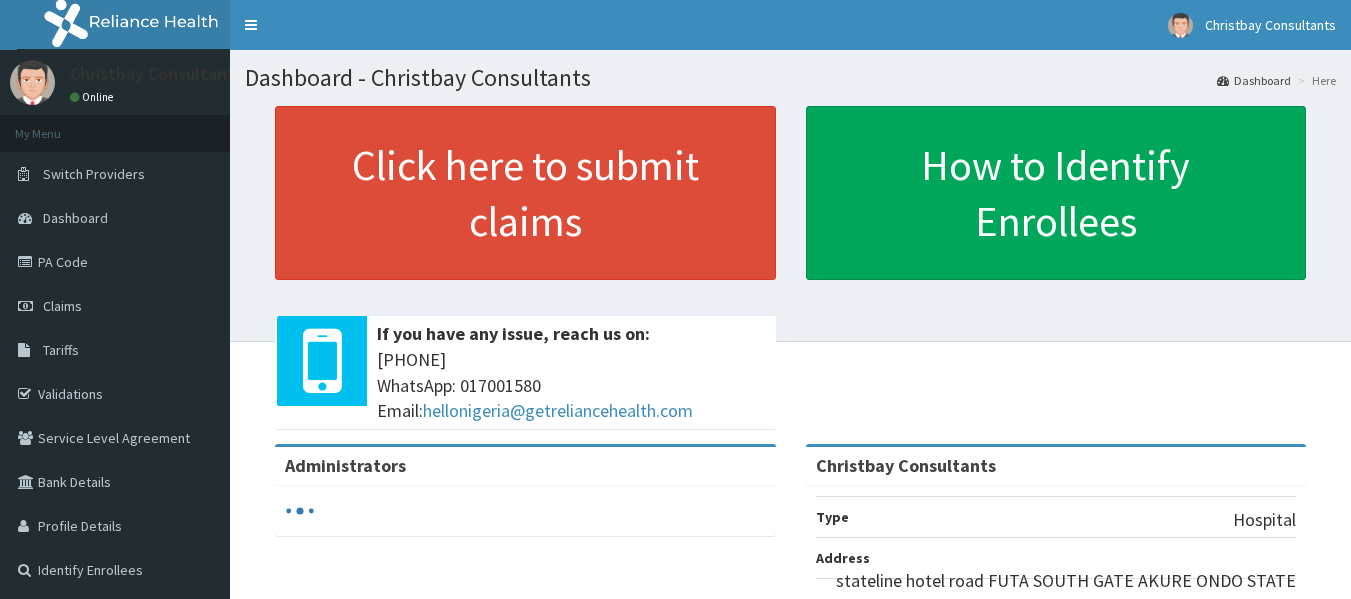 scroll, scrollTop: 0, scrollLeft: 0, axis: both 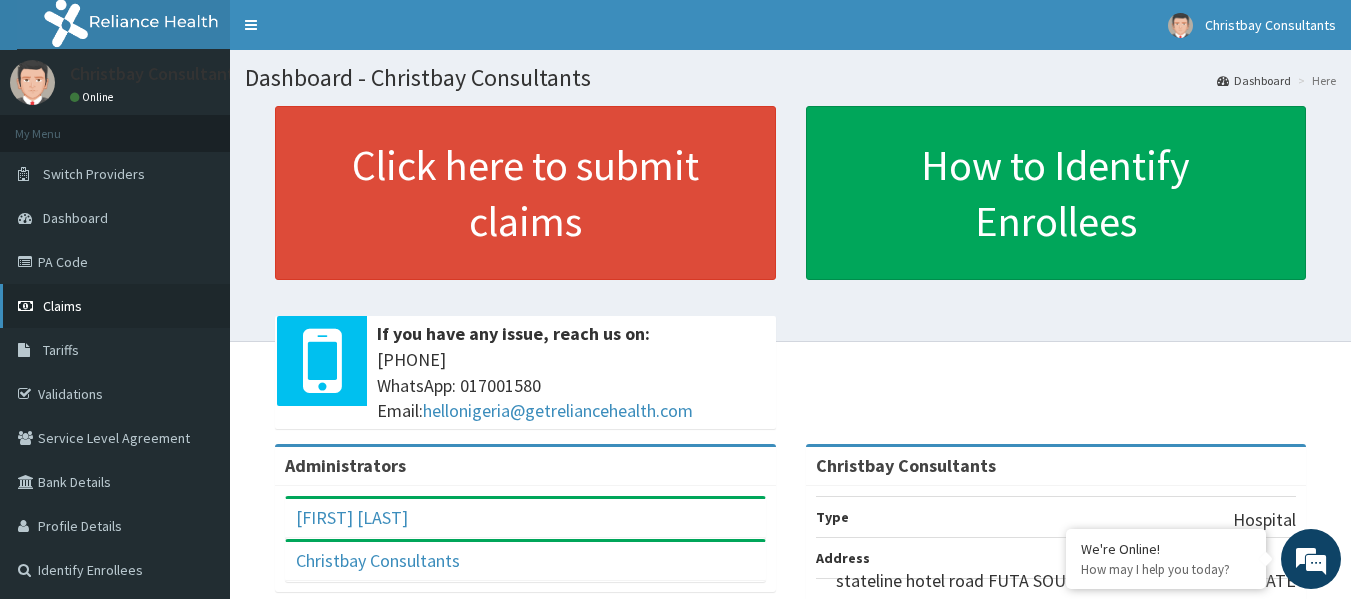 click on "Claims" at bounding box center [62, 306] 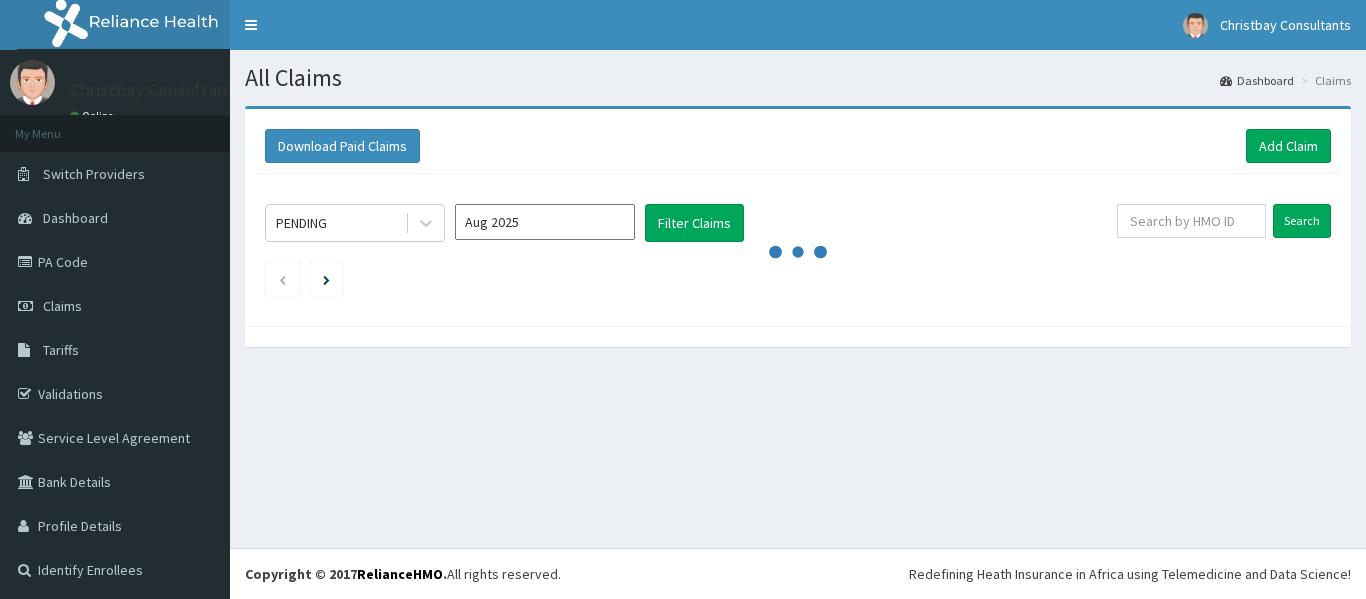scroll, scrollTop: 0, scrollLeft: 0, axis: both 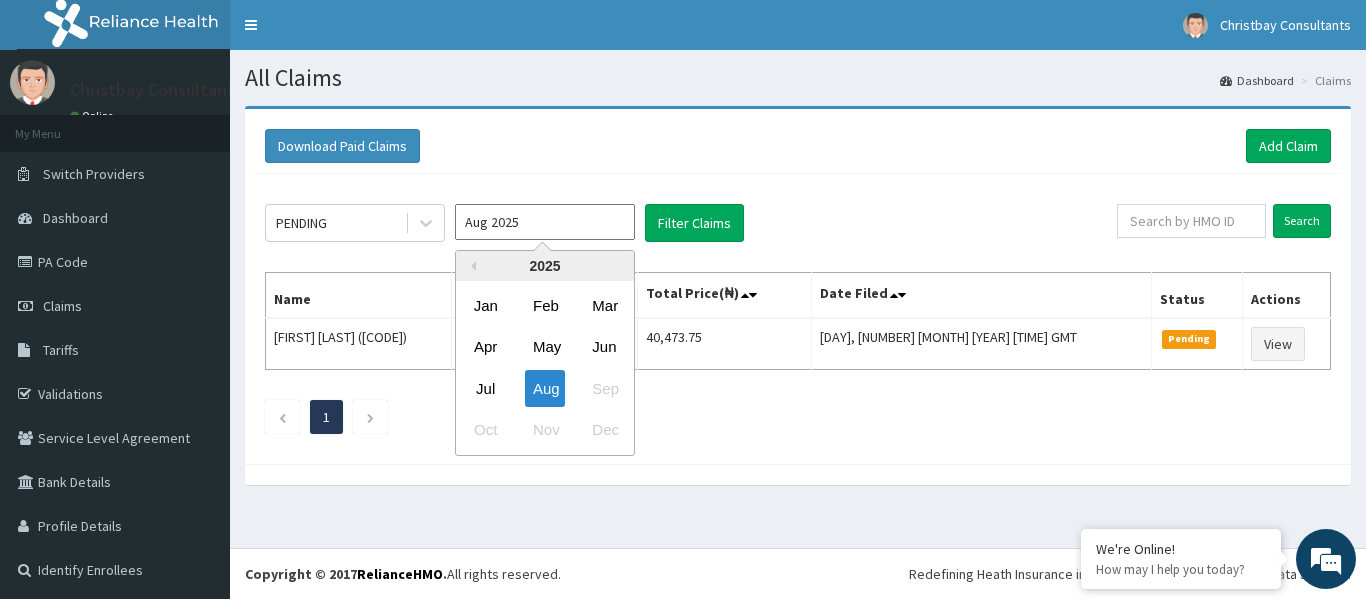 click on "Aug 2025" at bounding box center (545, 222) 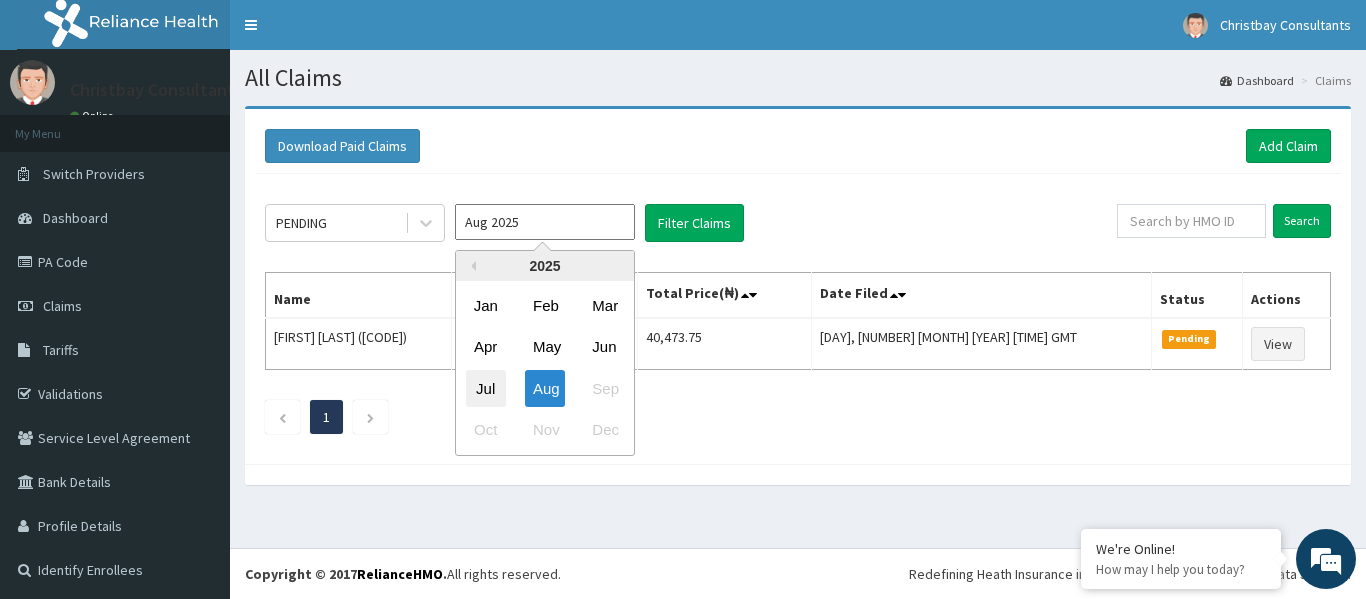click on "Jul" at bounding box center [486, 388] 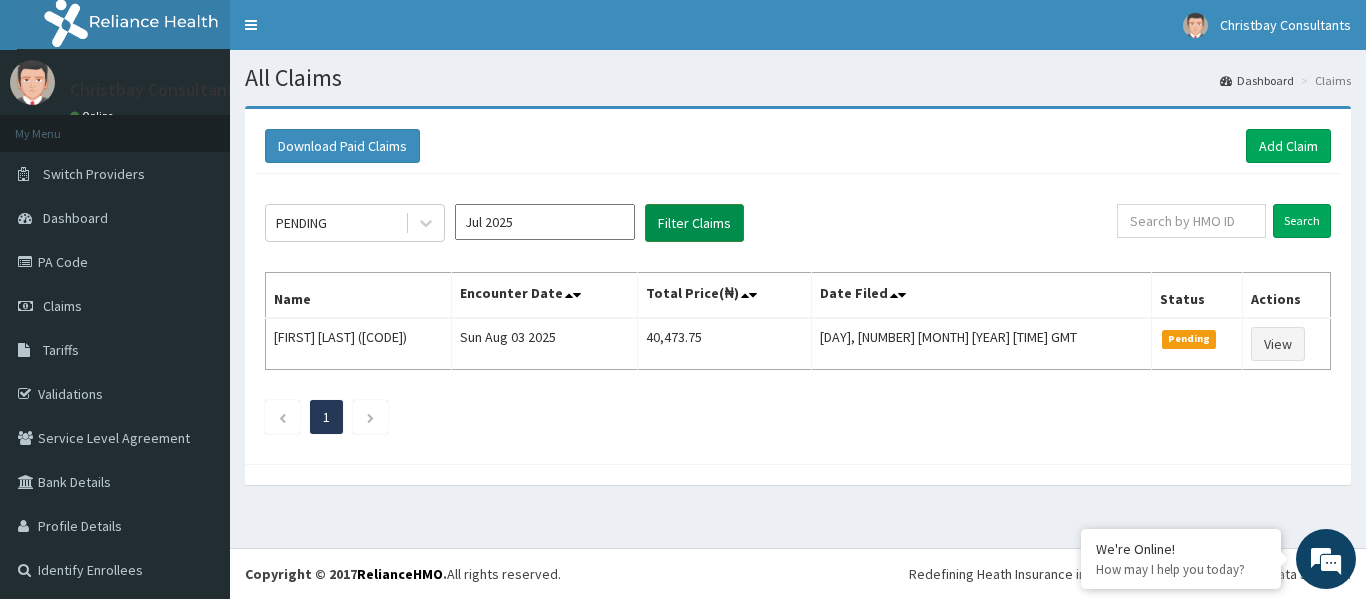 click on "Filter Claims" at bounding box center [694, 223] 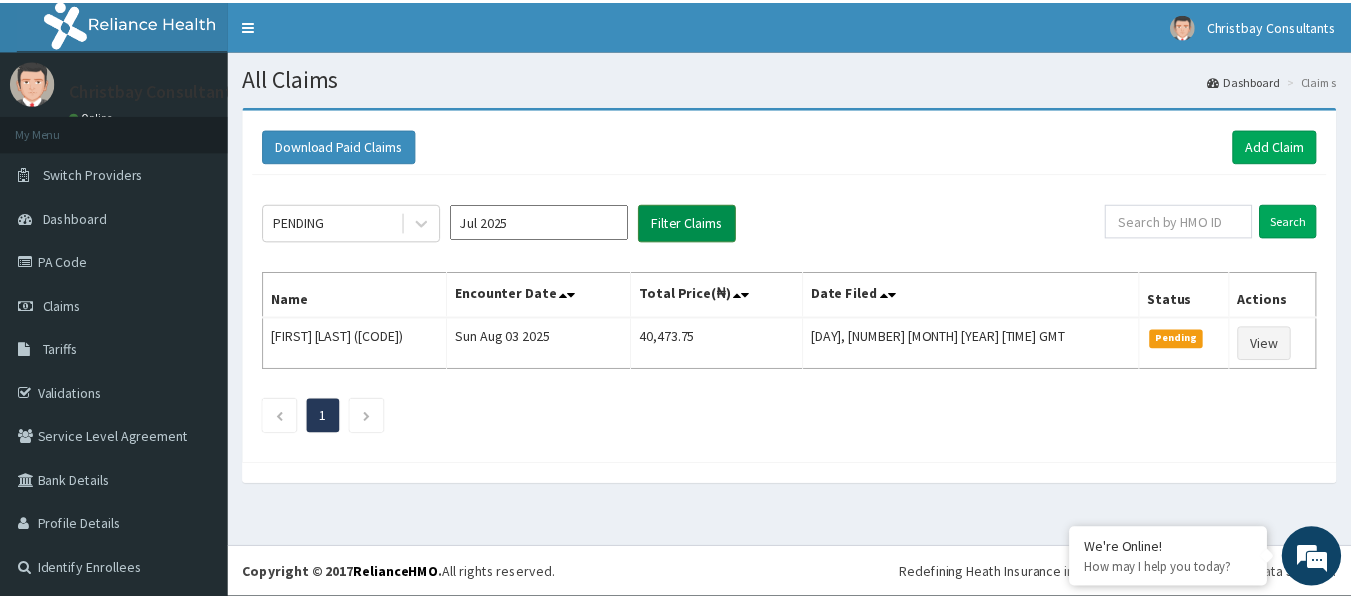 scroll, scrollTop: 0, scrollLeft: 0, axis: both 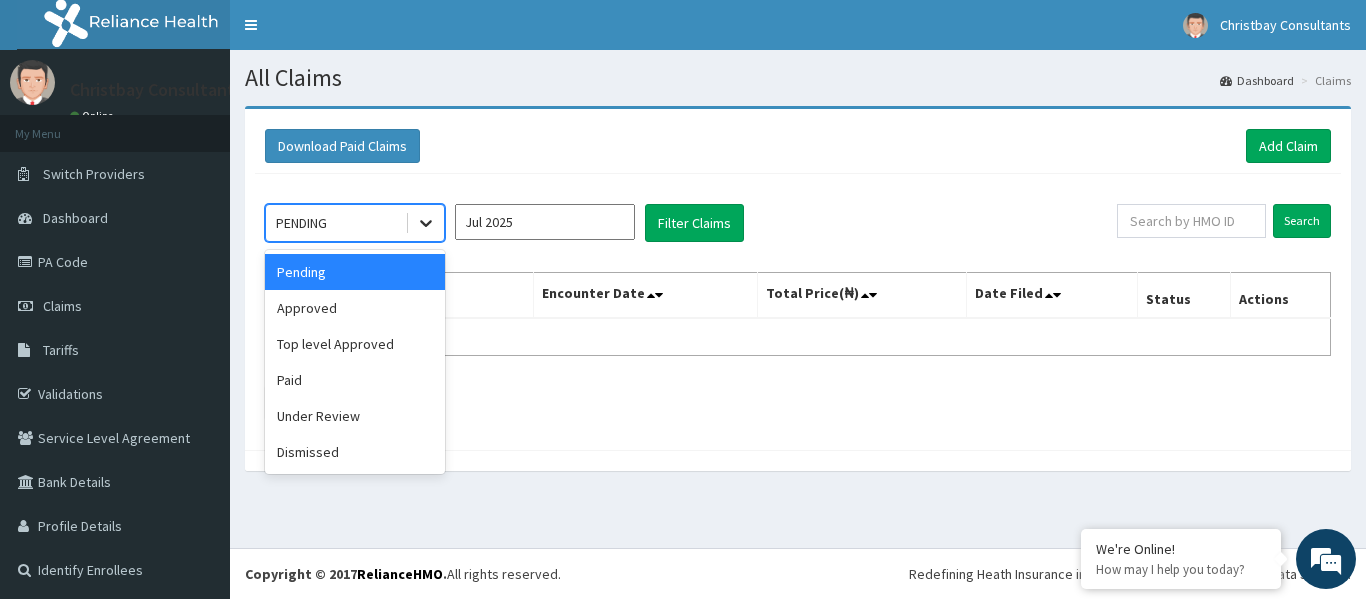 click 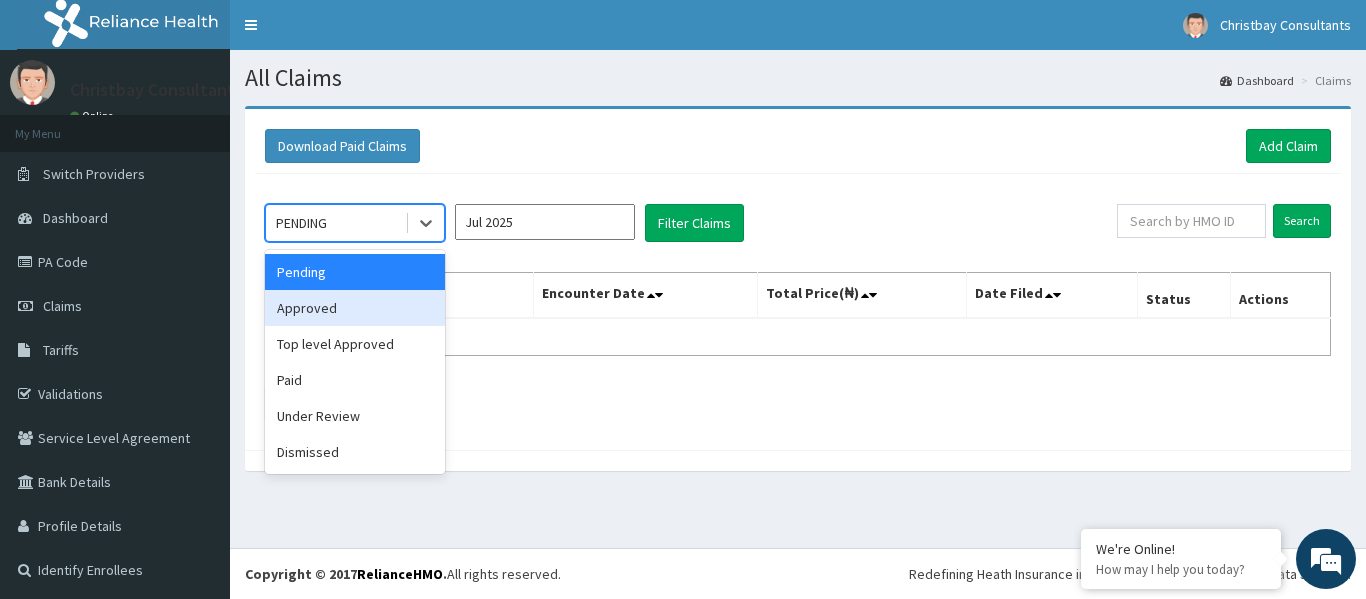 click on "Approved" at bounding box center (355, 308) 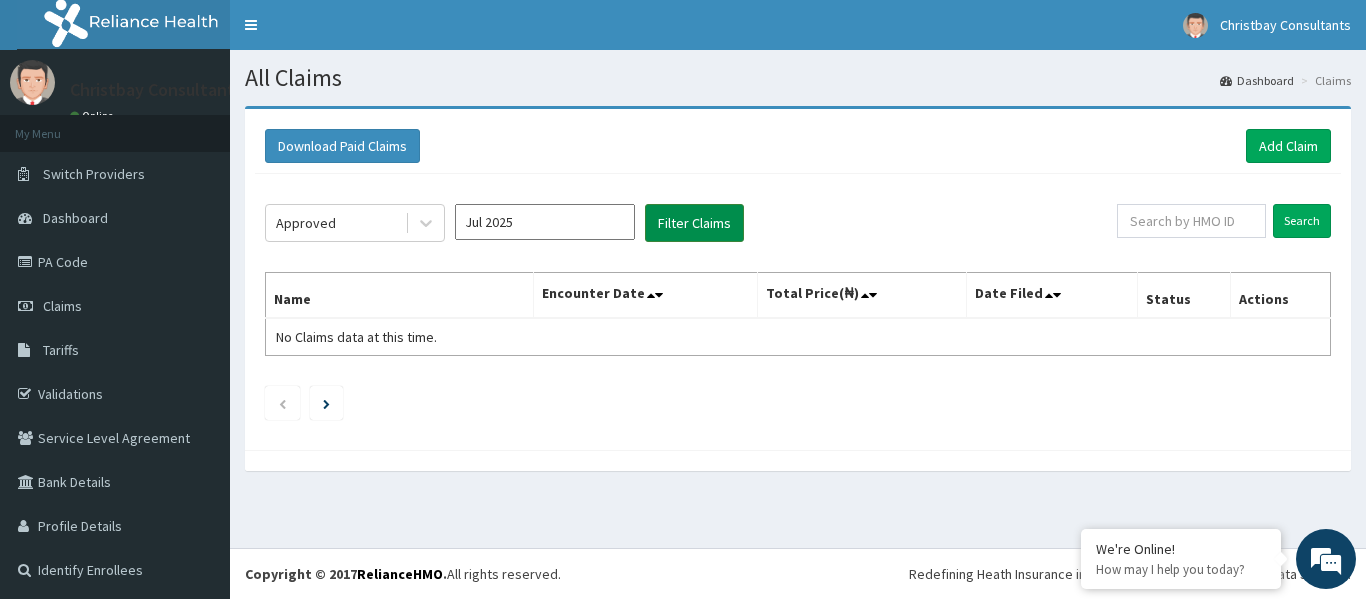click on "Filter Claims" at bounding box center [694, 223] 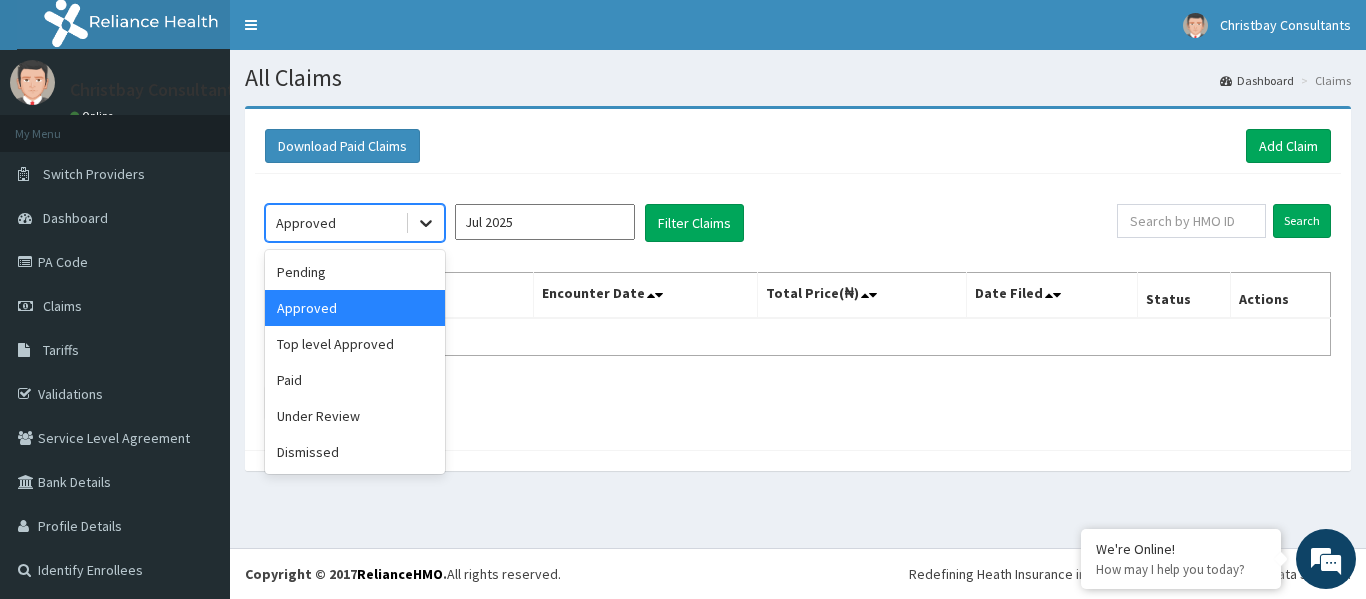 click 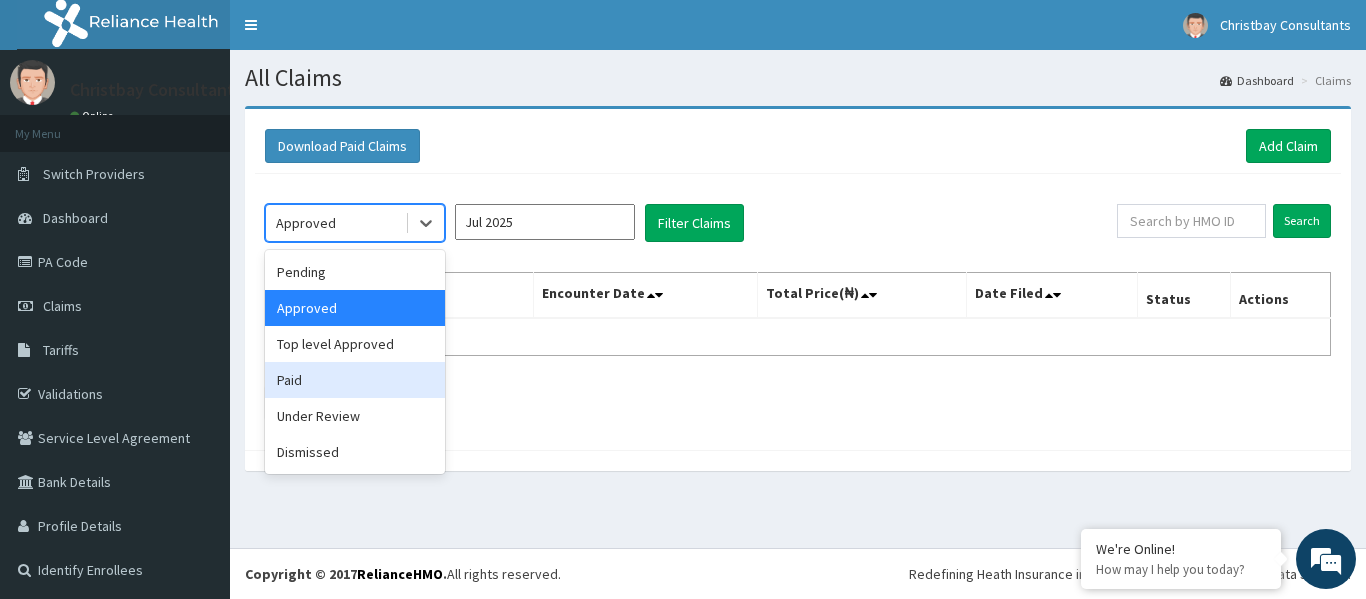 click on "Paid" at bounding box center (355, 380) 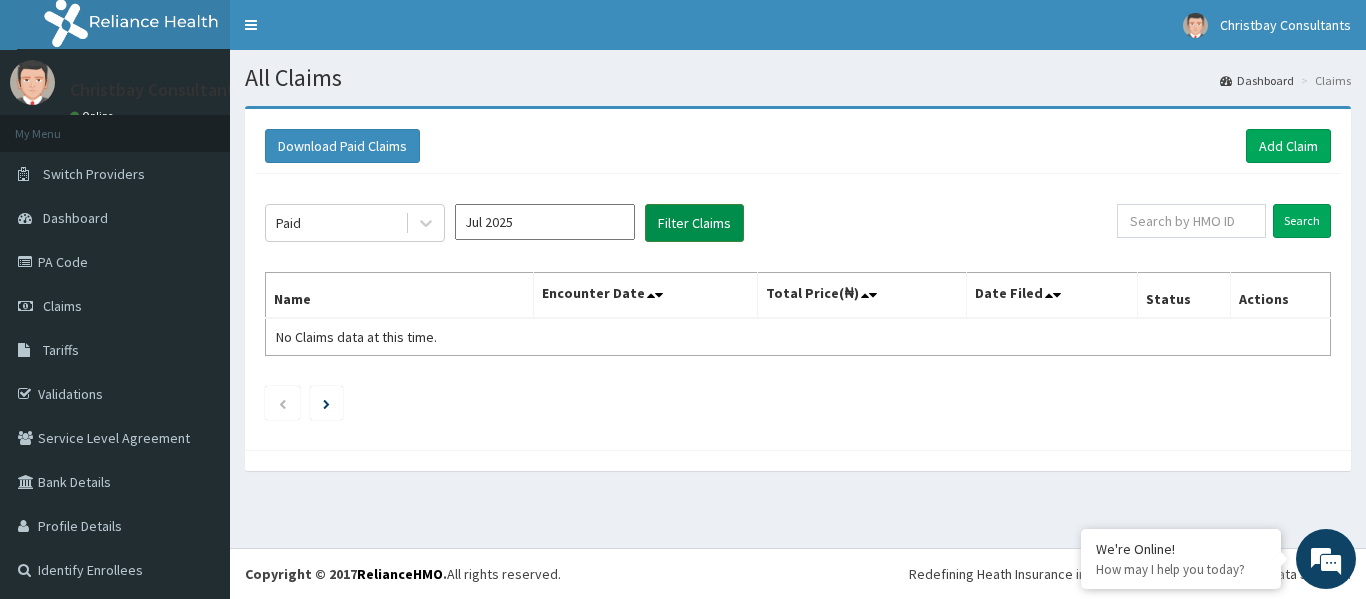 click on "Filter Claims" at bounding box center [694, 223] 